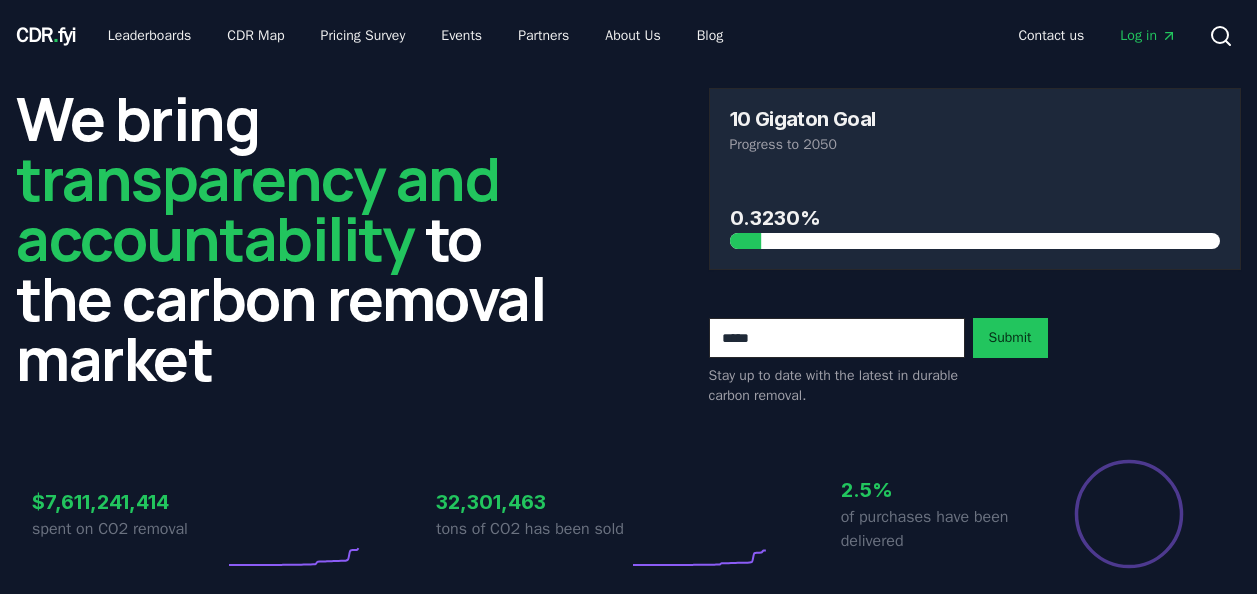 scroll, scrollTop: 0, scrollLeft: 0, axis: both 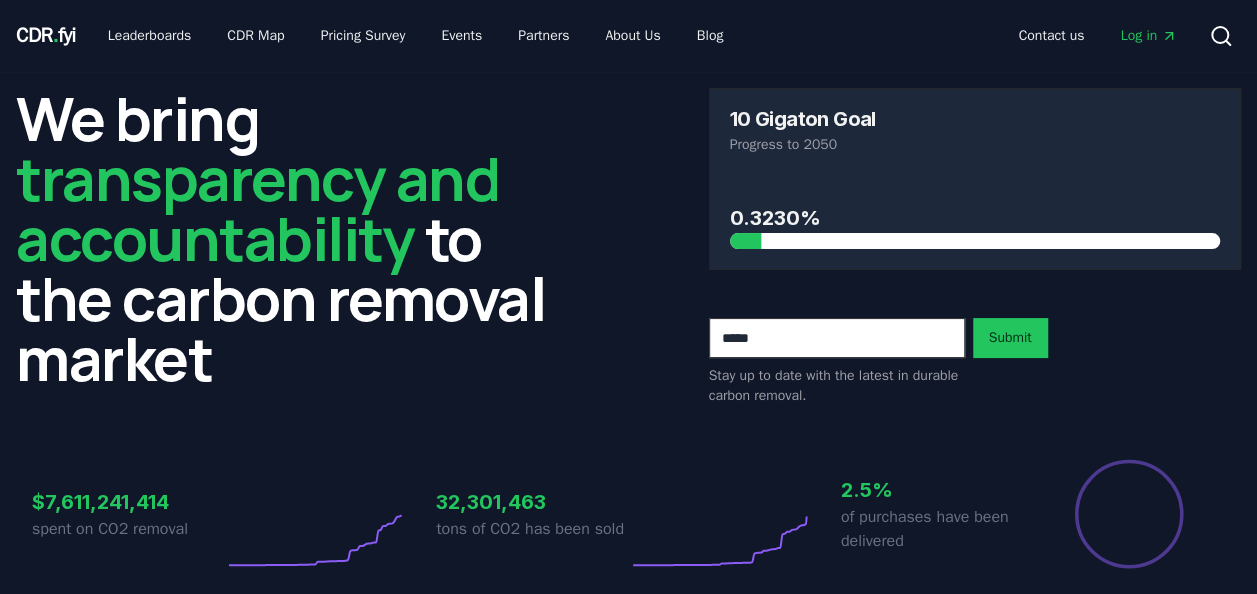 click 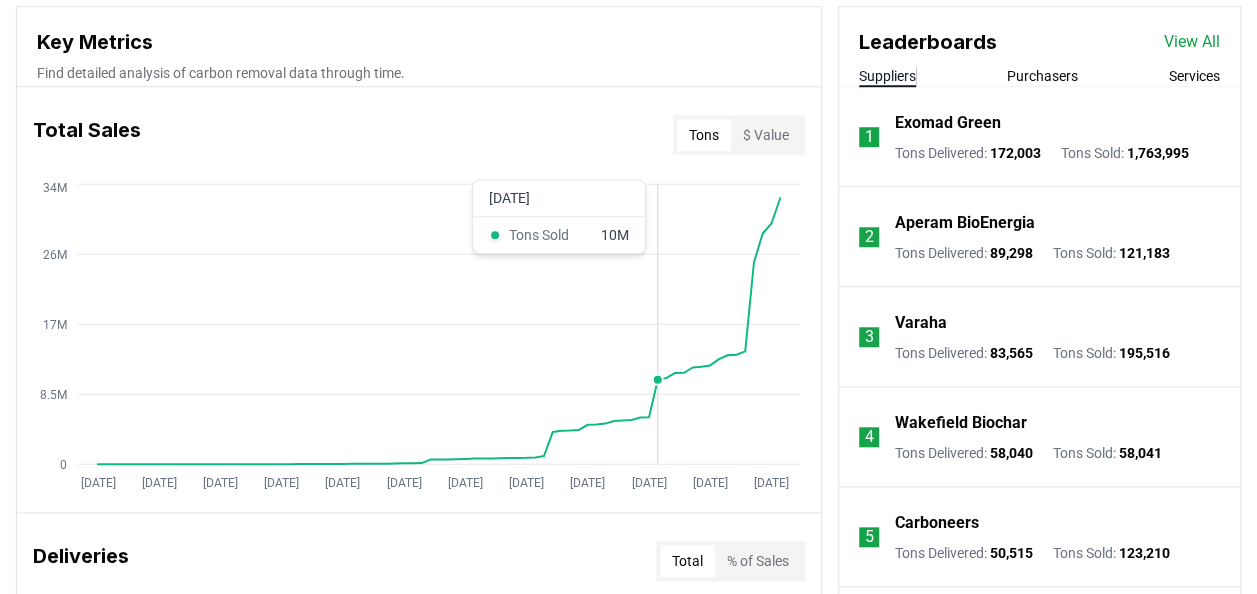 scroll, scrollTop: 700, scrollLeft: 0, axis: vertical 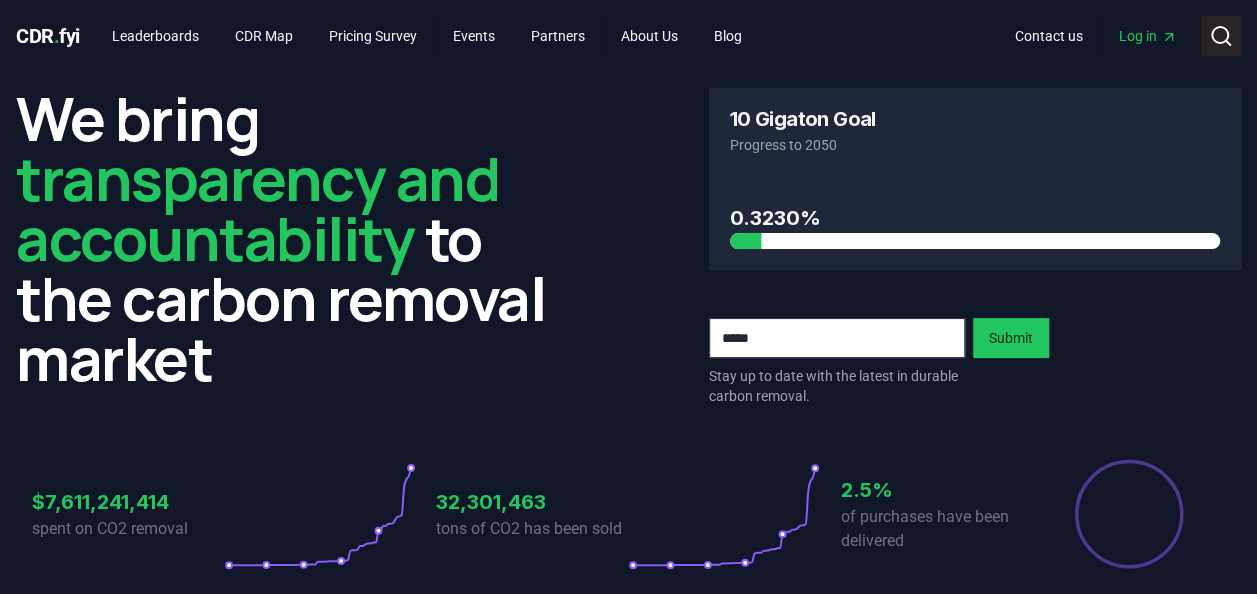 click on "Search" at bounding box center (1221, 36) 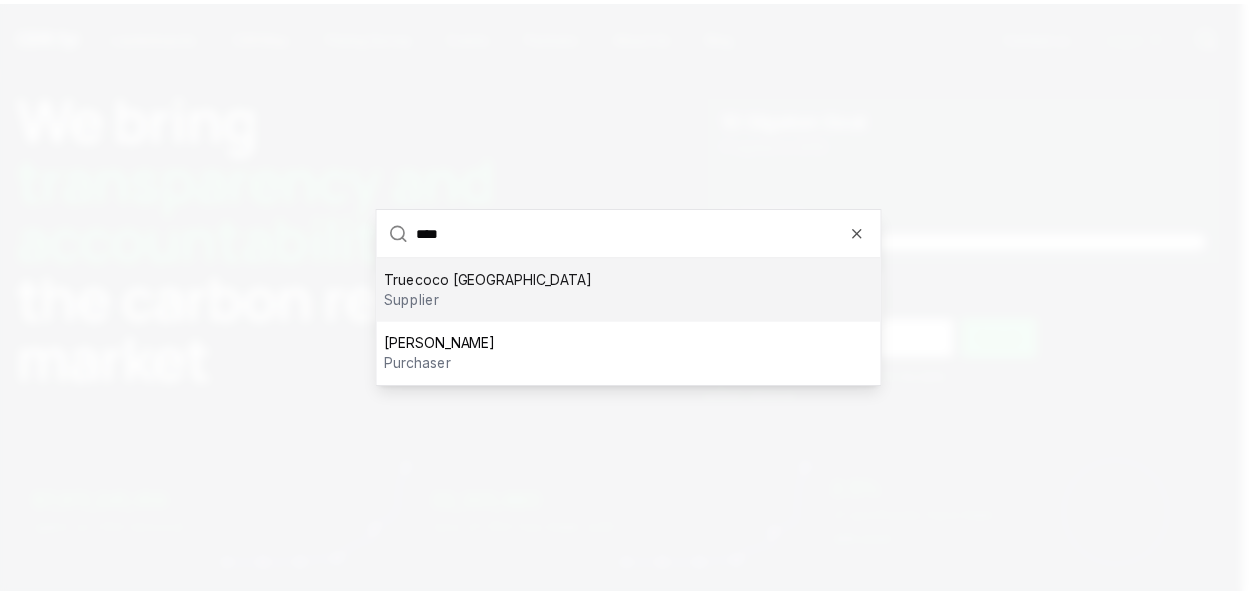 scroll, scrollTop: 0, scrollLeft: 0, axis: both 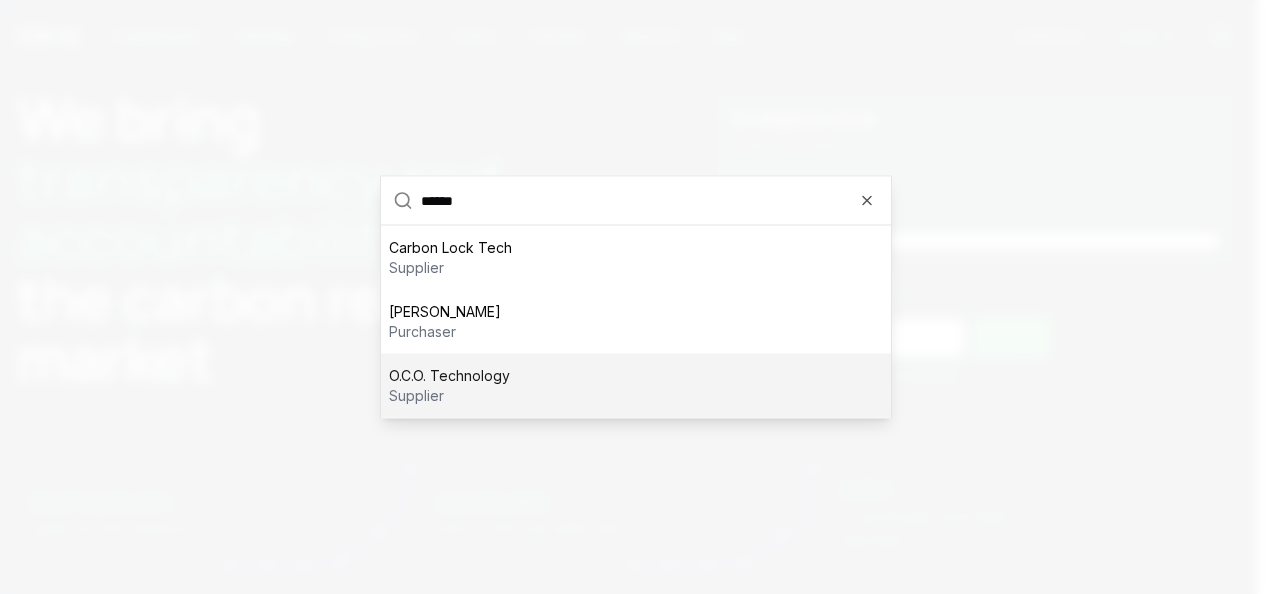 type on "******" 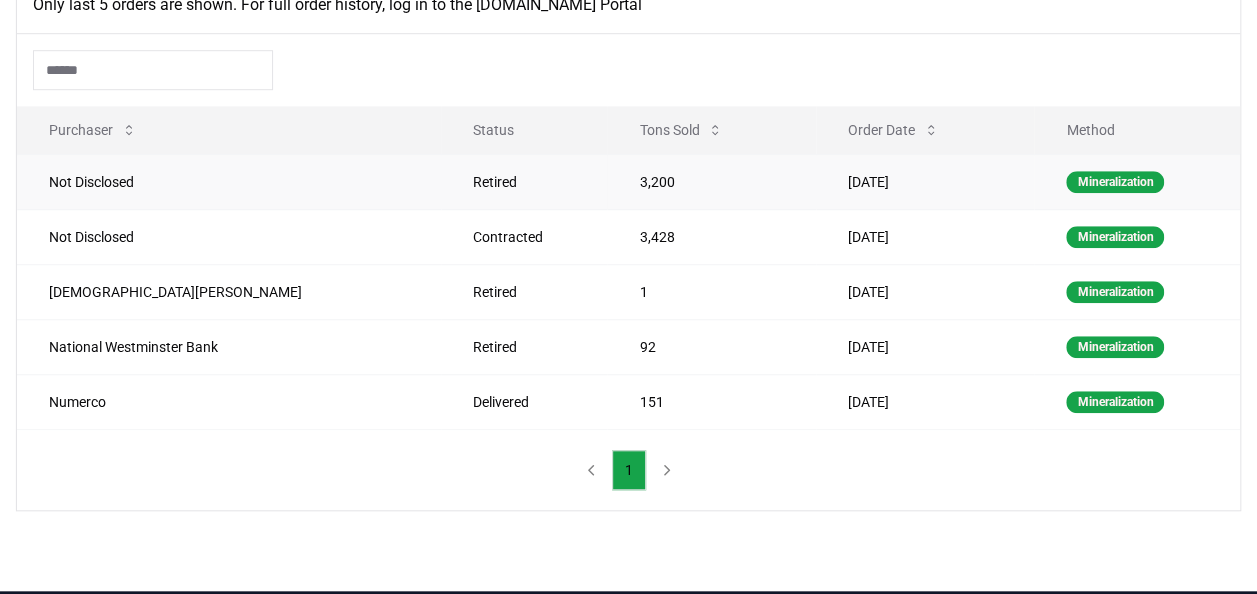 scroll, scrollTop: 700, scrollLeft: 0, axis: vertical 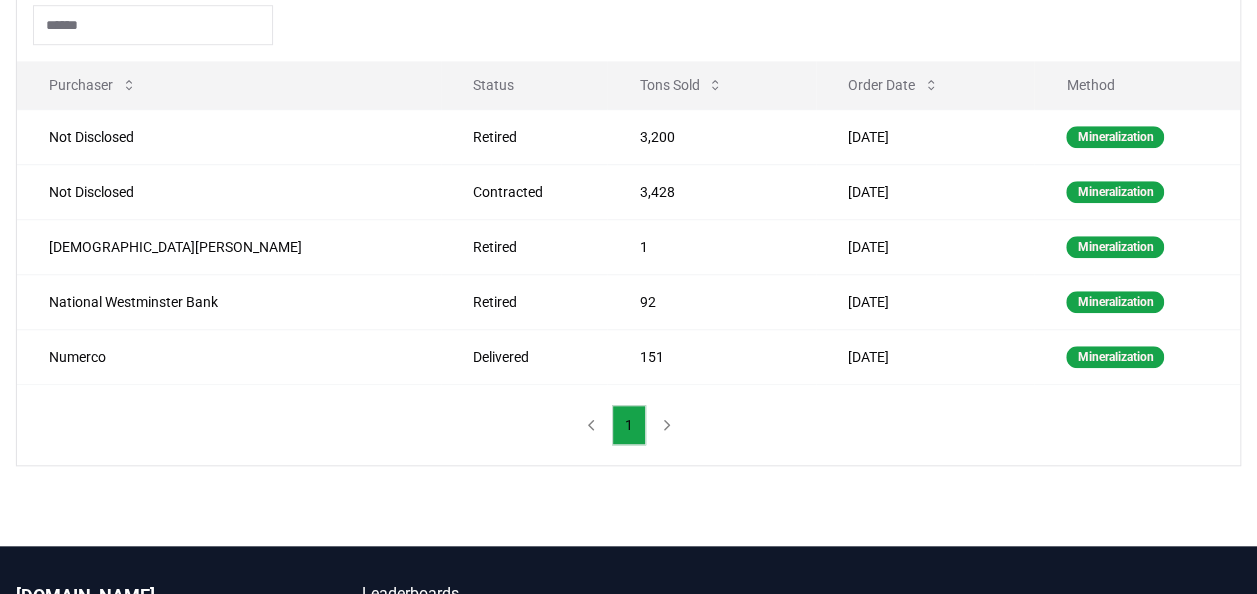 click on "1" at bounding box center (628, 425) 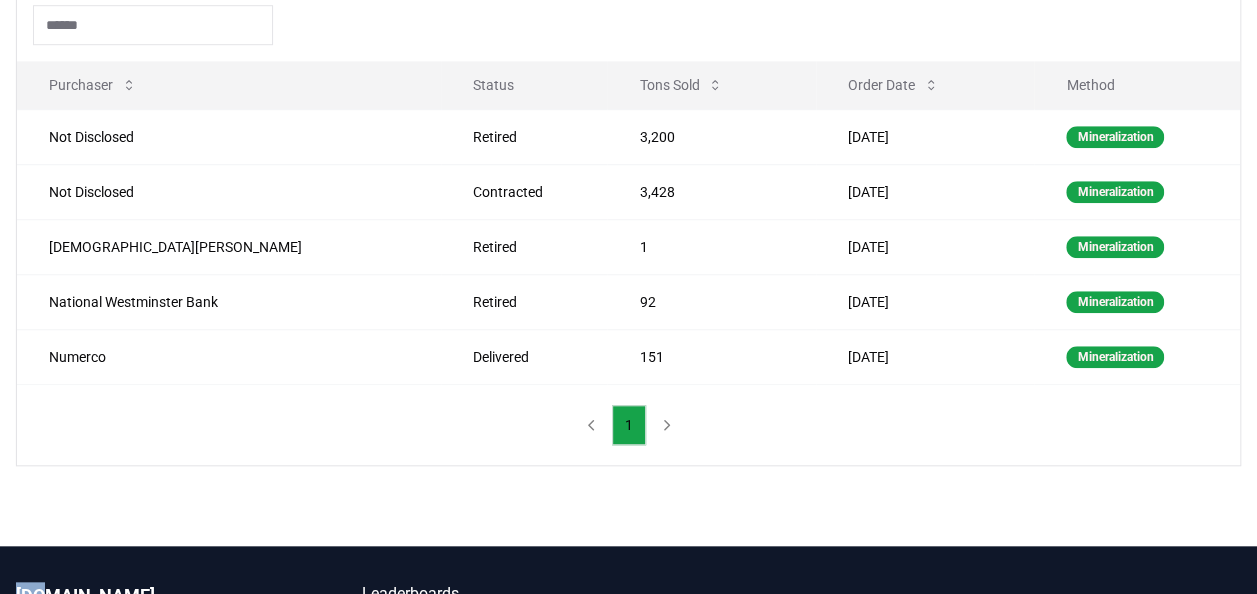 click on "1" at bounding box center (628, 425) 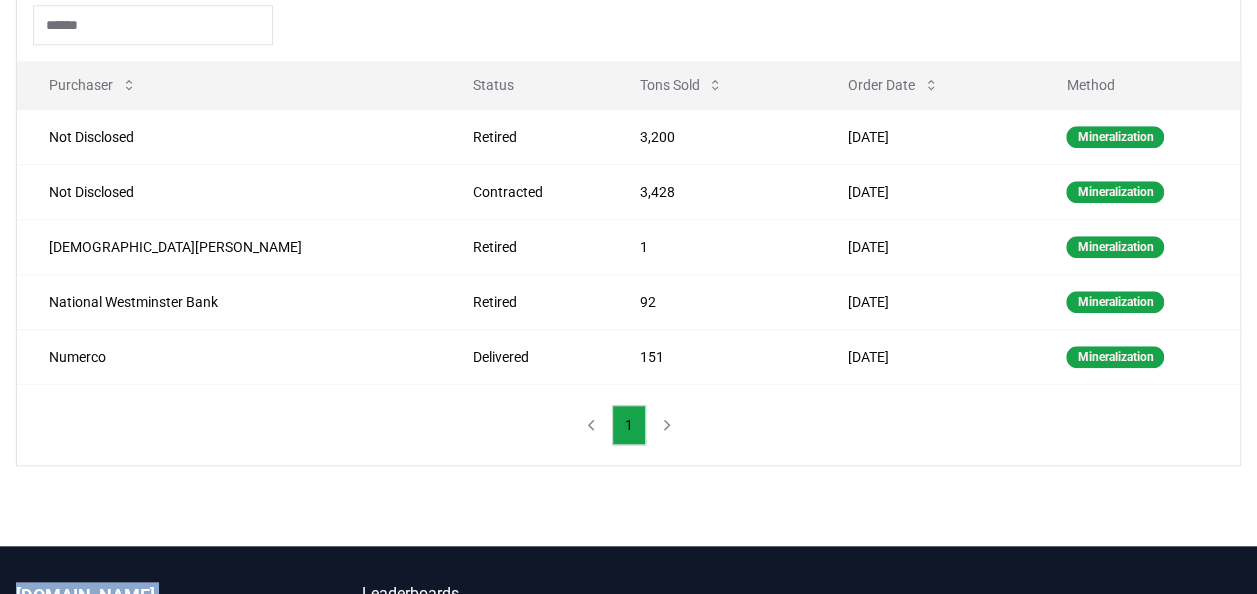 click on "1" at bounding box center (628, 425) 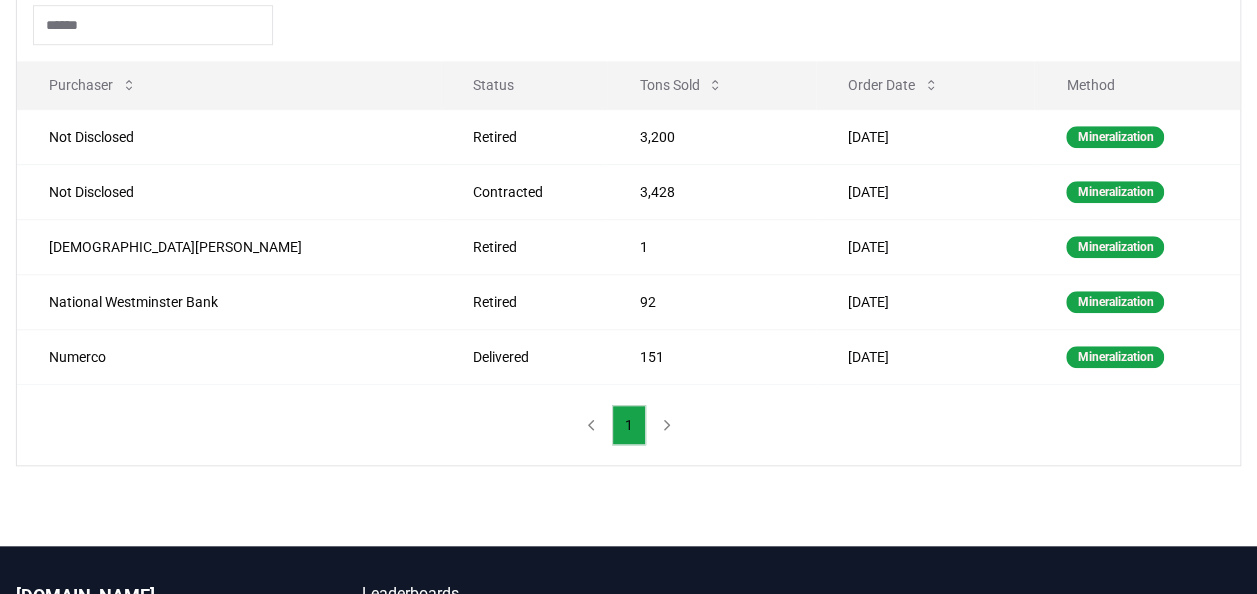 click on "1" at bounding box center (628, 425) 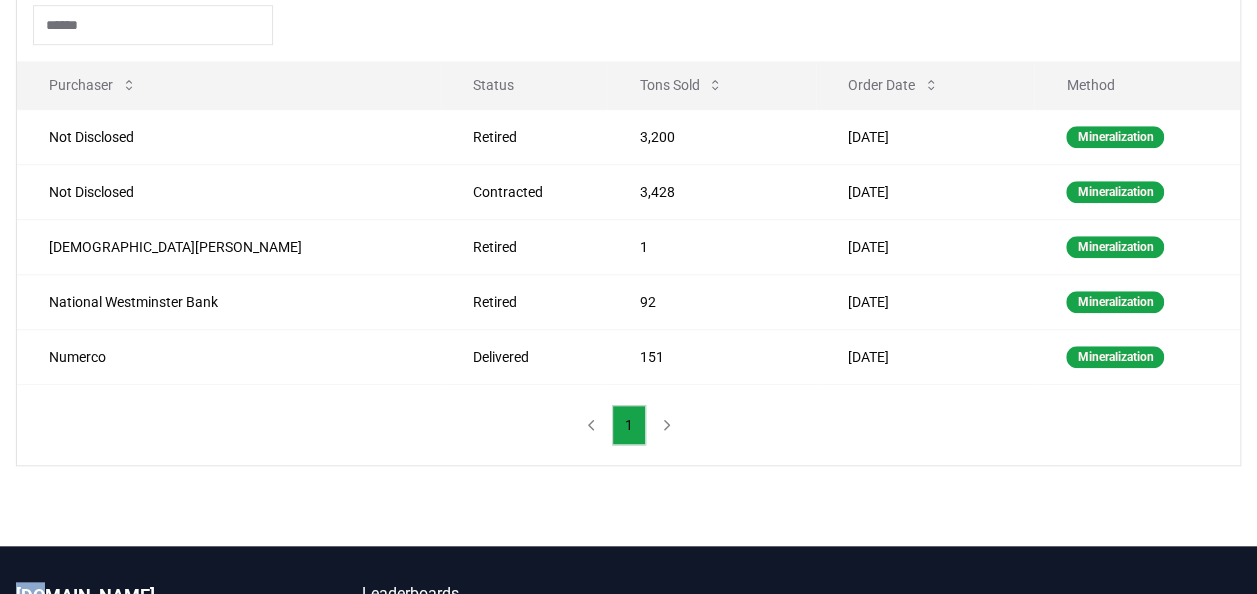 click on "1" at bounding box center (628, 425) 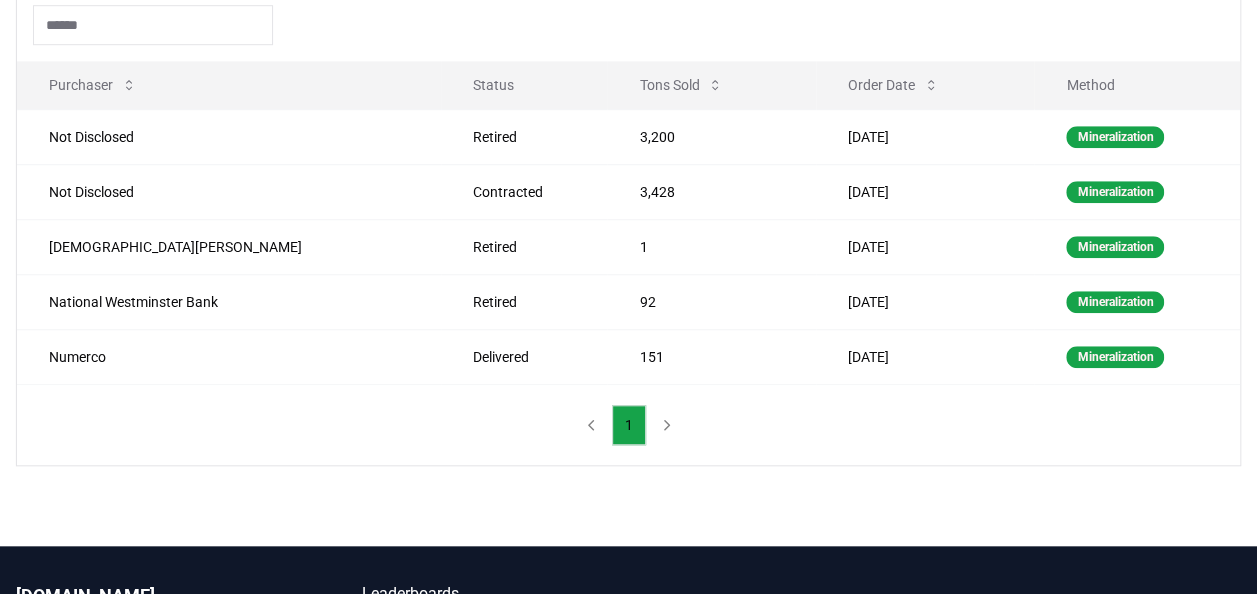 click on "1" at bounding box center [628, 425] 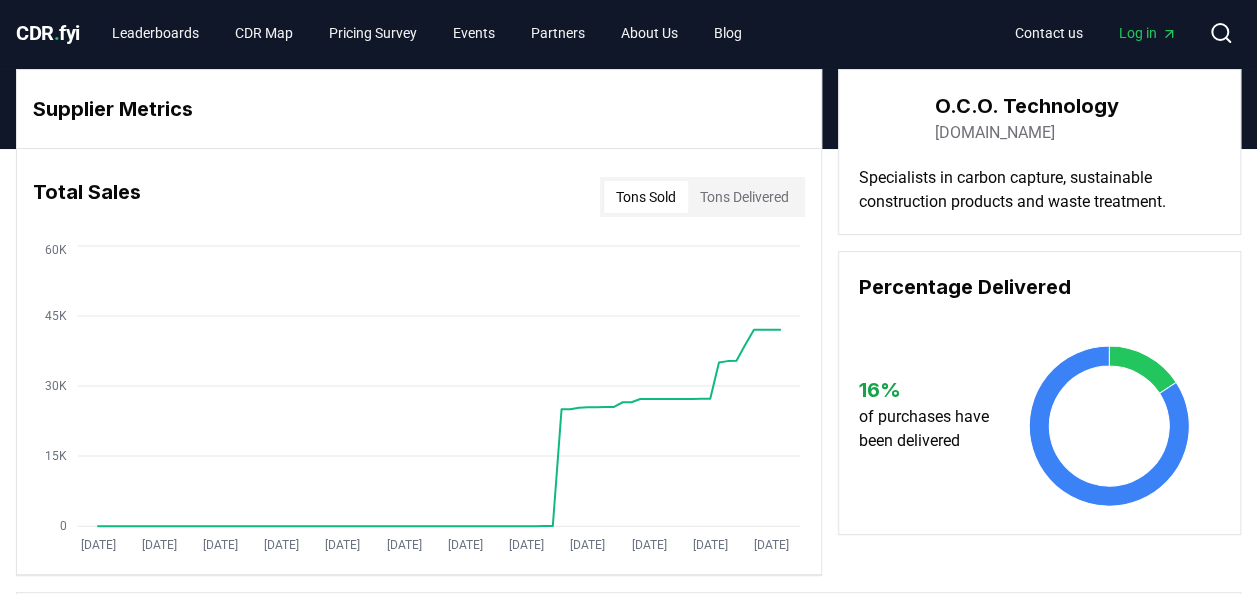 scroll, scrollTop: 0, scrollLeft: 0, axis: both 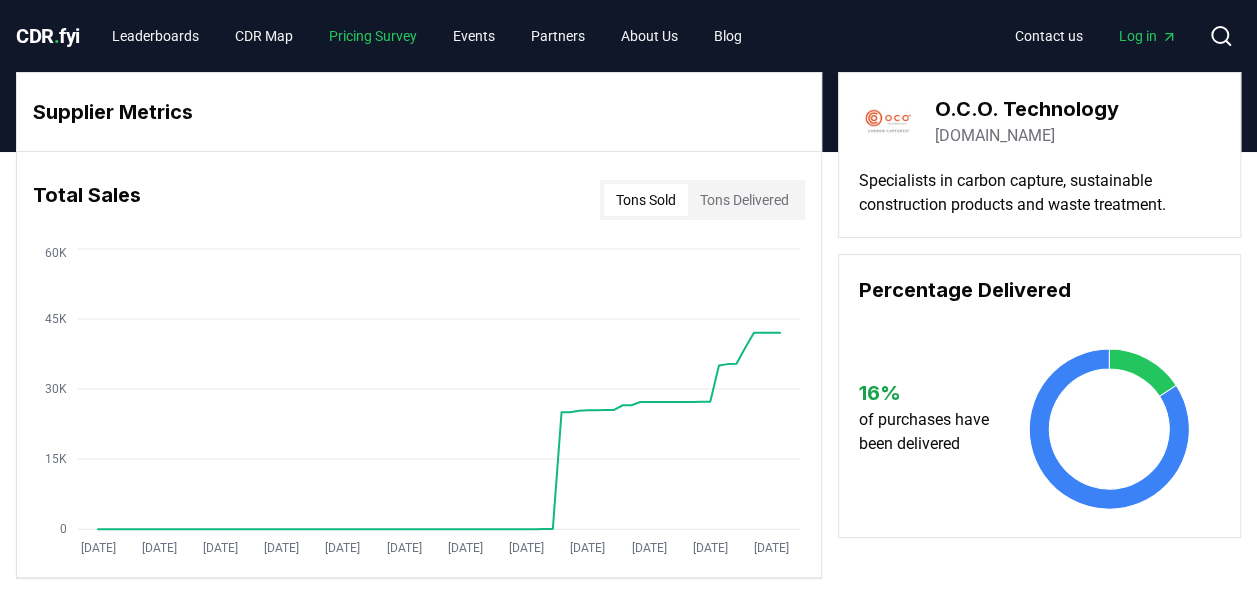 click on "Pricing Survey" at bounding box center [373, 36] 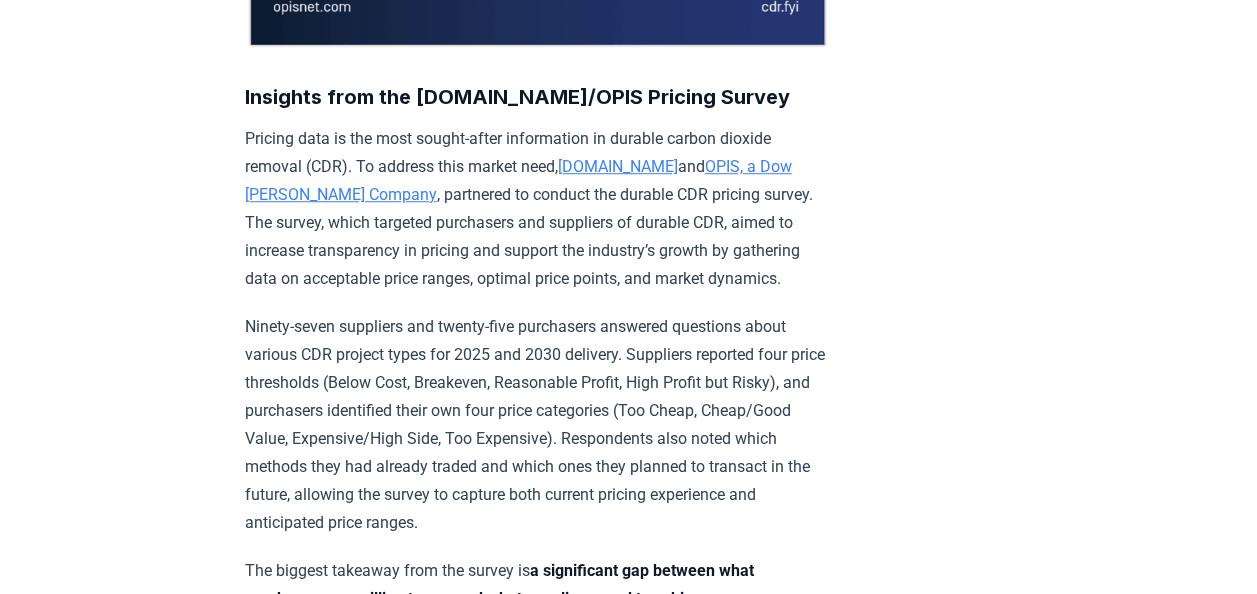 scroll, scrollTop: 900, scrollLeft: 0, axis: vertical 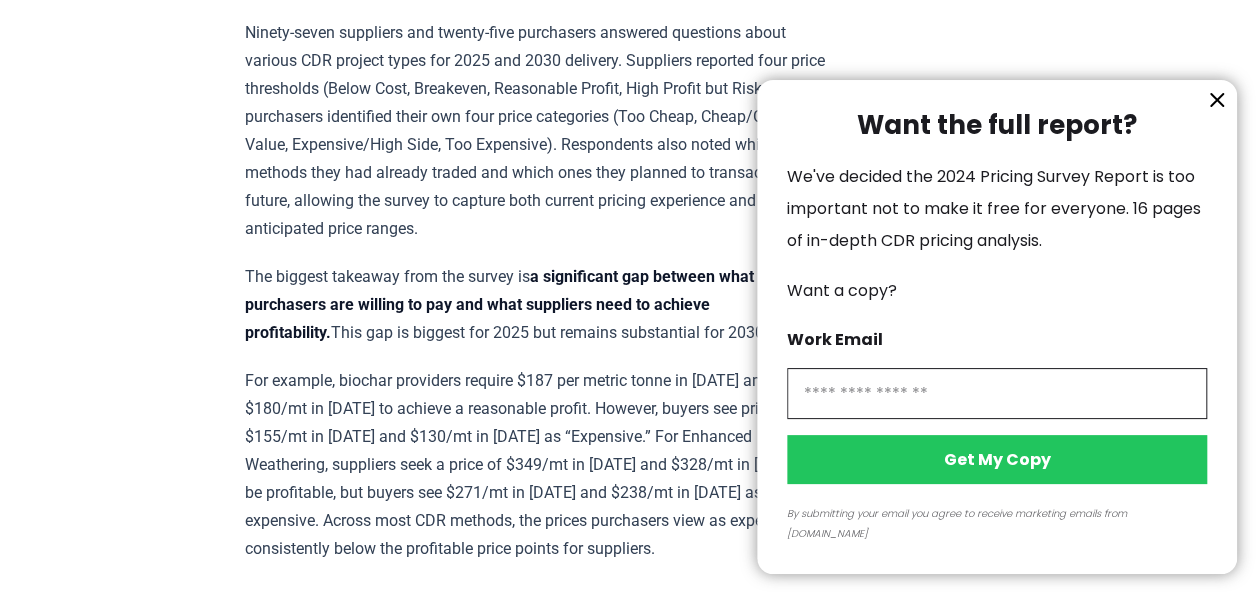 click on "Want the full report? We've decided the 2024 Pricing Survey Report is too important not to make it free for everyone. 16 pages of in-depth CDR pricing analysis.  Want a copy?  Work Email Get My Copy By submitting your email you agree to receive marketing emails from CDR.fyi" at bounding box center (997, 327) 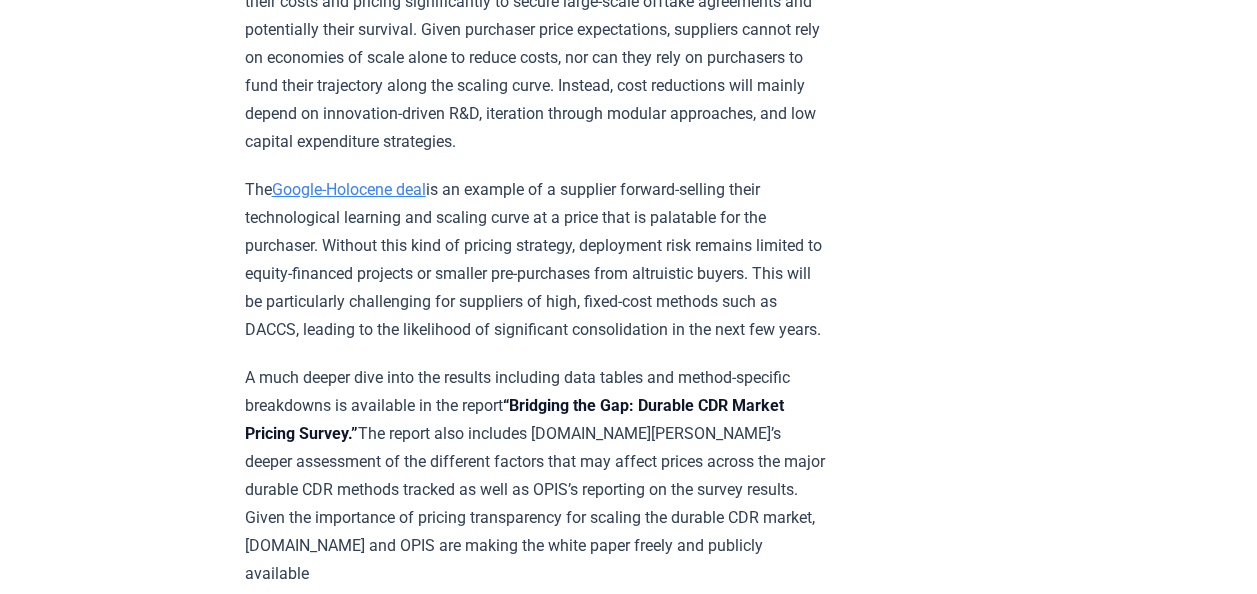 scroll, scrollTop: 4300, scrollLeft: 0, axis: vertical 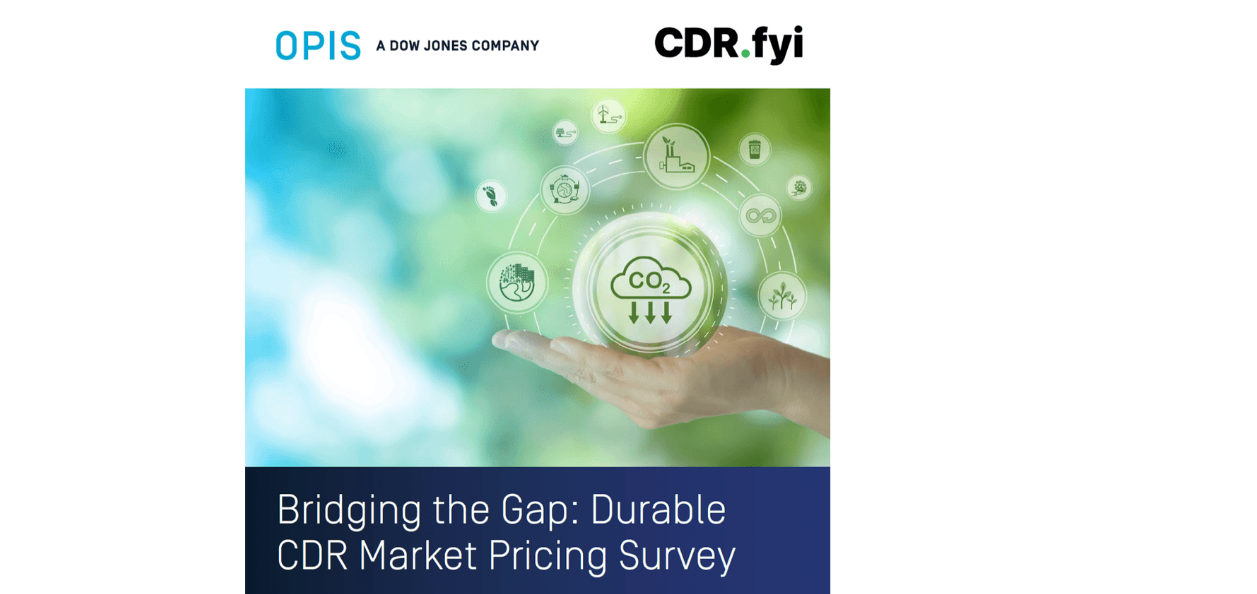 click at bounding box center (537, 373) 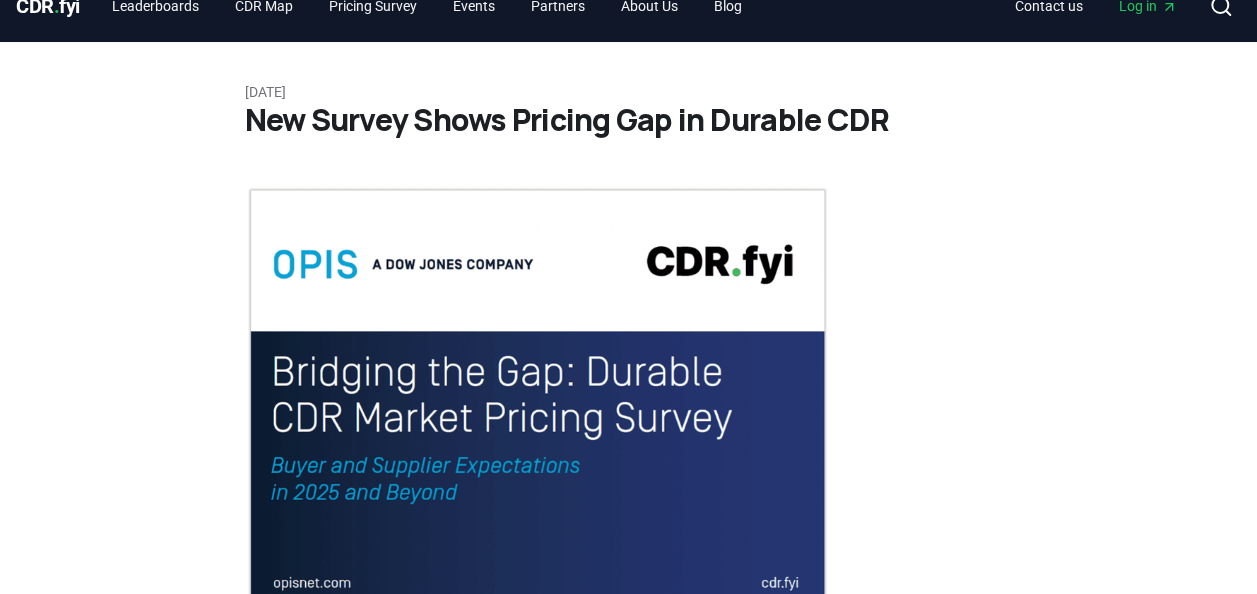 scroll, scrollTop: 0, scrollLeft: 0, axis: both 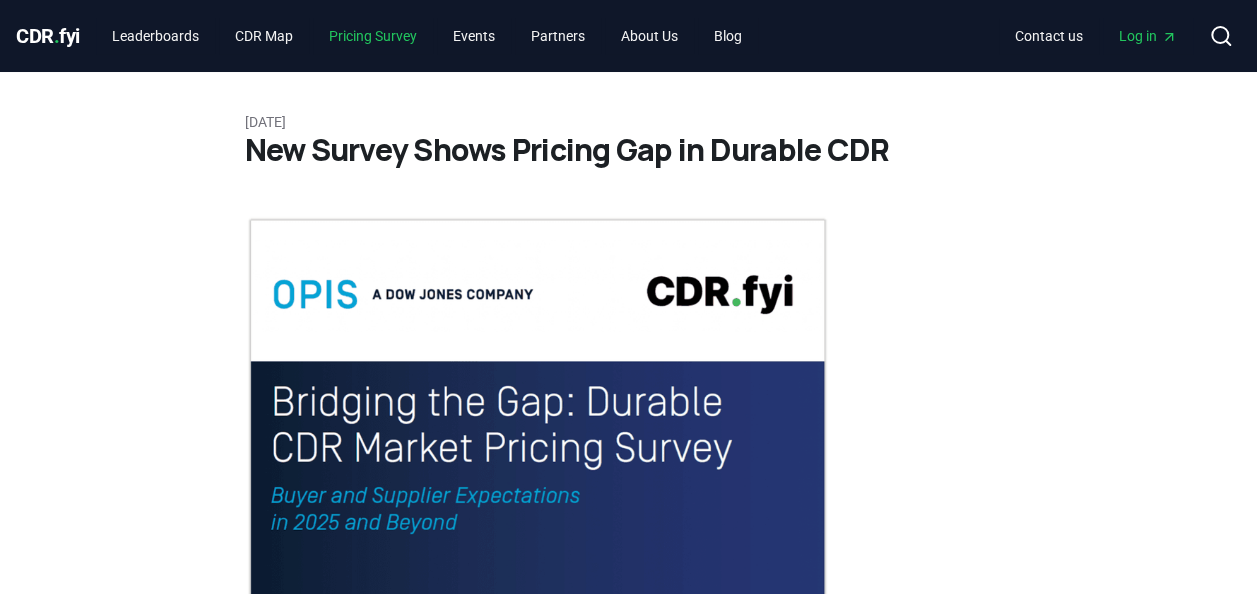 click on "Pricing Survey" at bounding box center [373, 36] 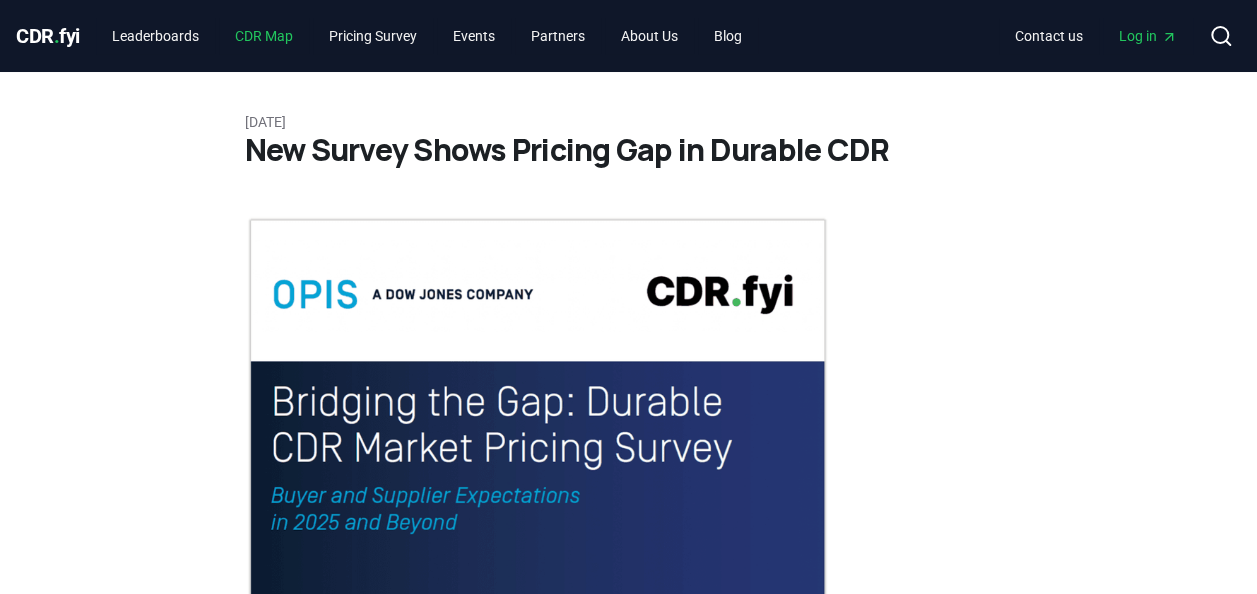 click on "CDR Map" at bounding box center [264, 36] 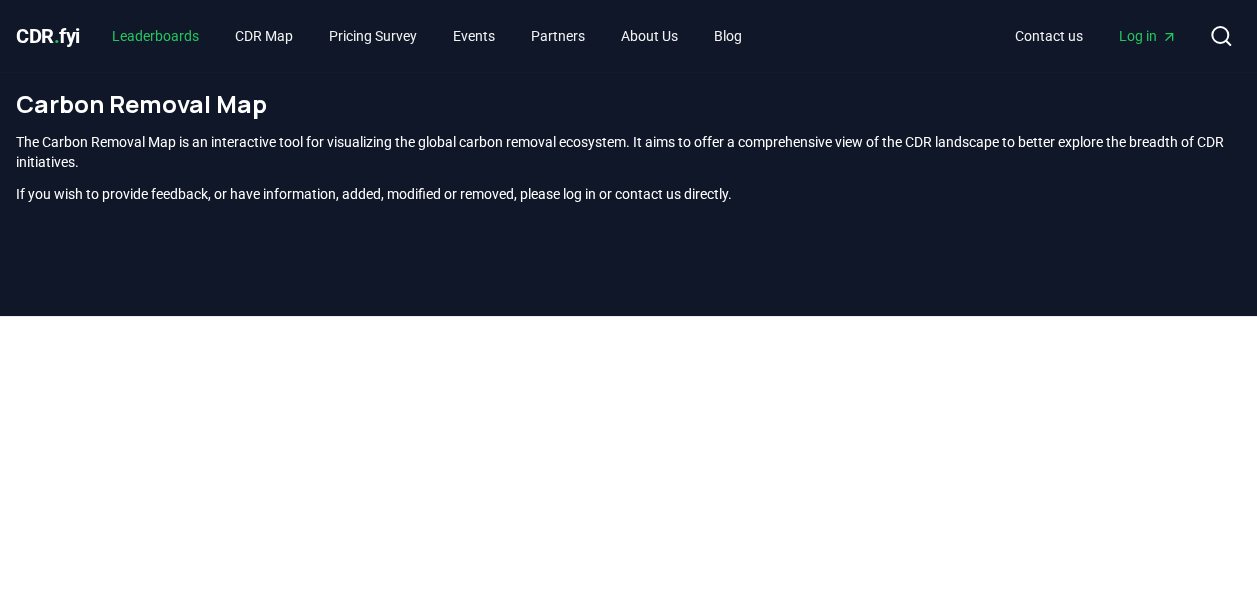 click on "Leaderboards" at bounding box center [155, 36] 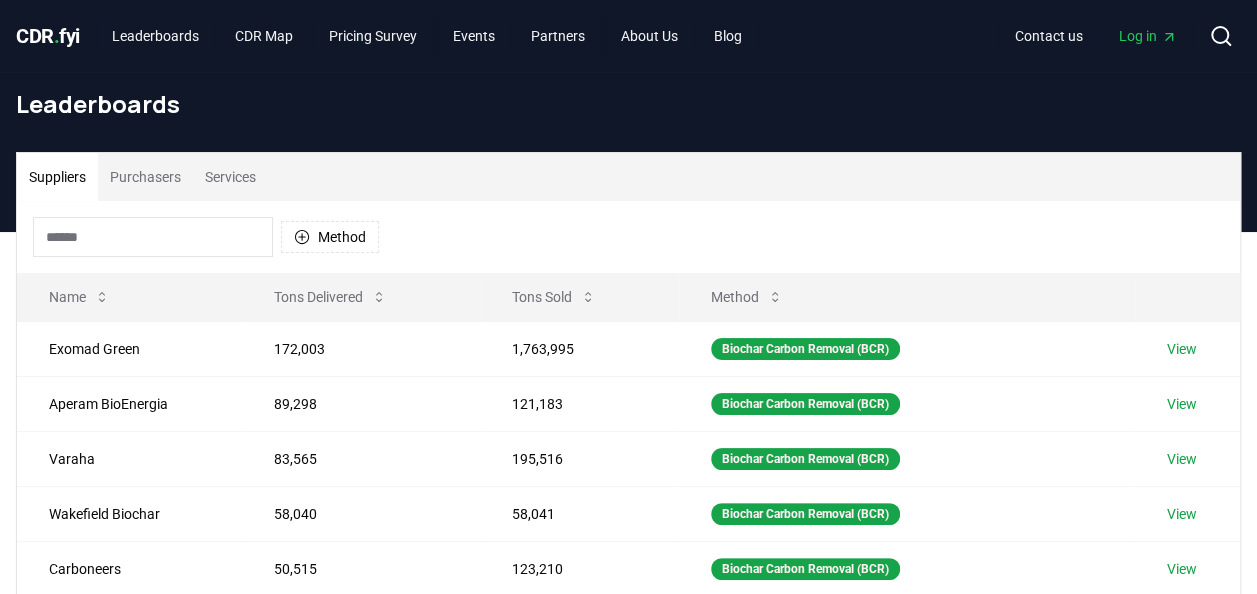 click at bounding box center [153, 237] 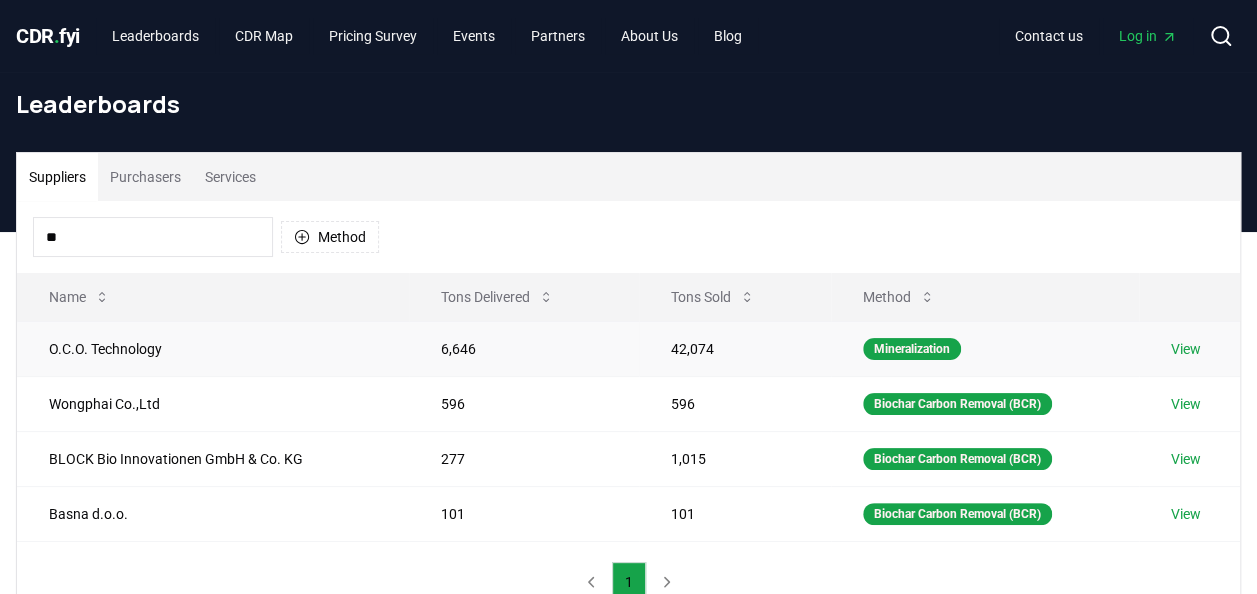 type on "**" 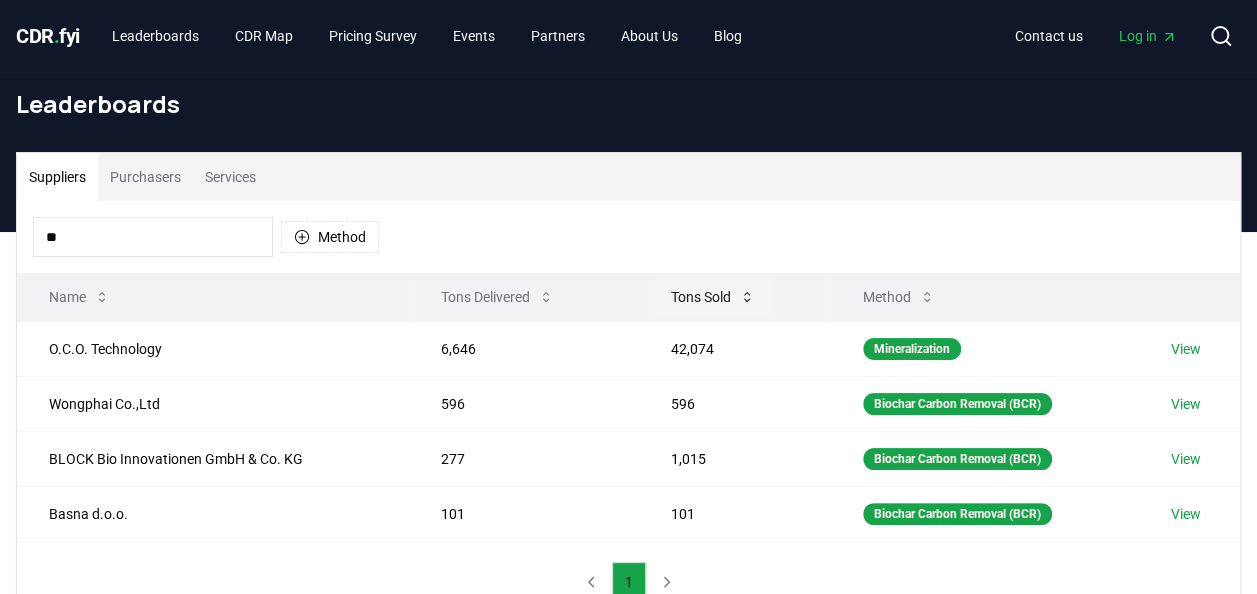 click on "Tons Sold" at bounding box center (713, 297) 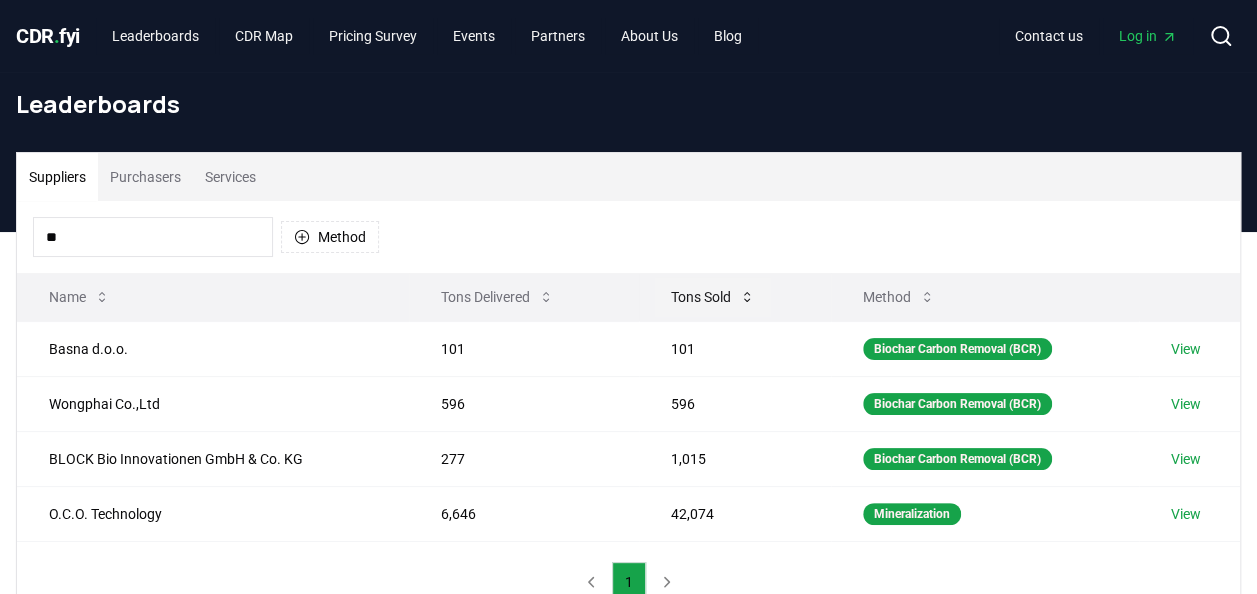 click 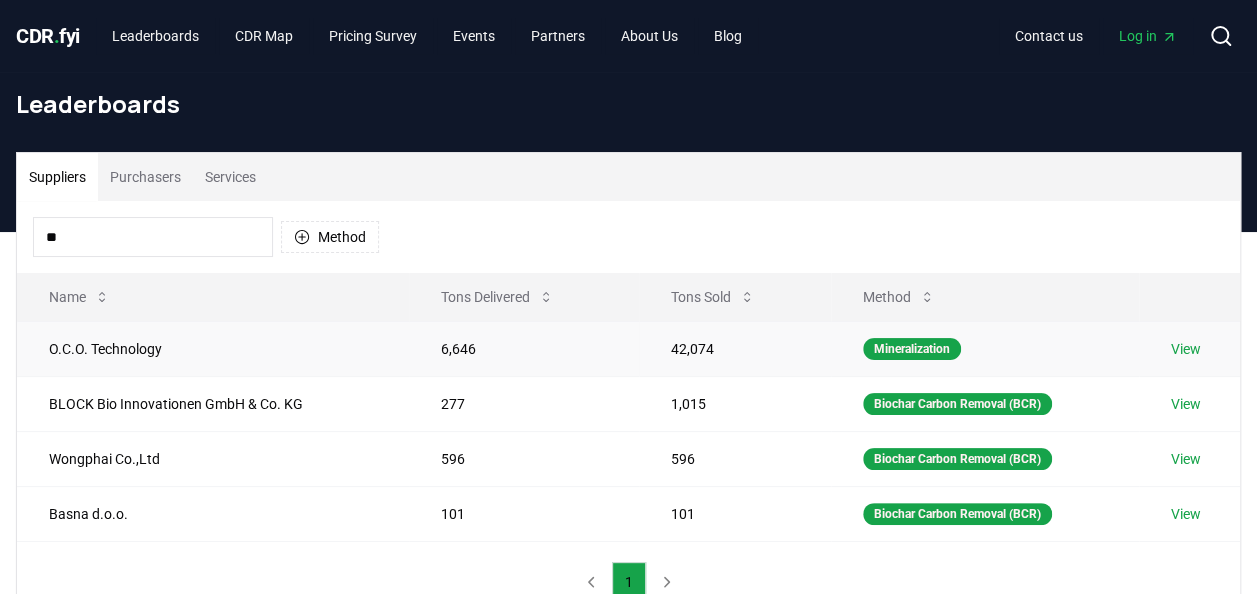 click on "View" at bounding box center [1186, 349] 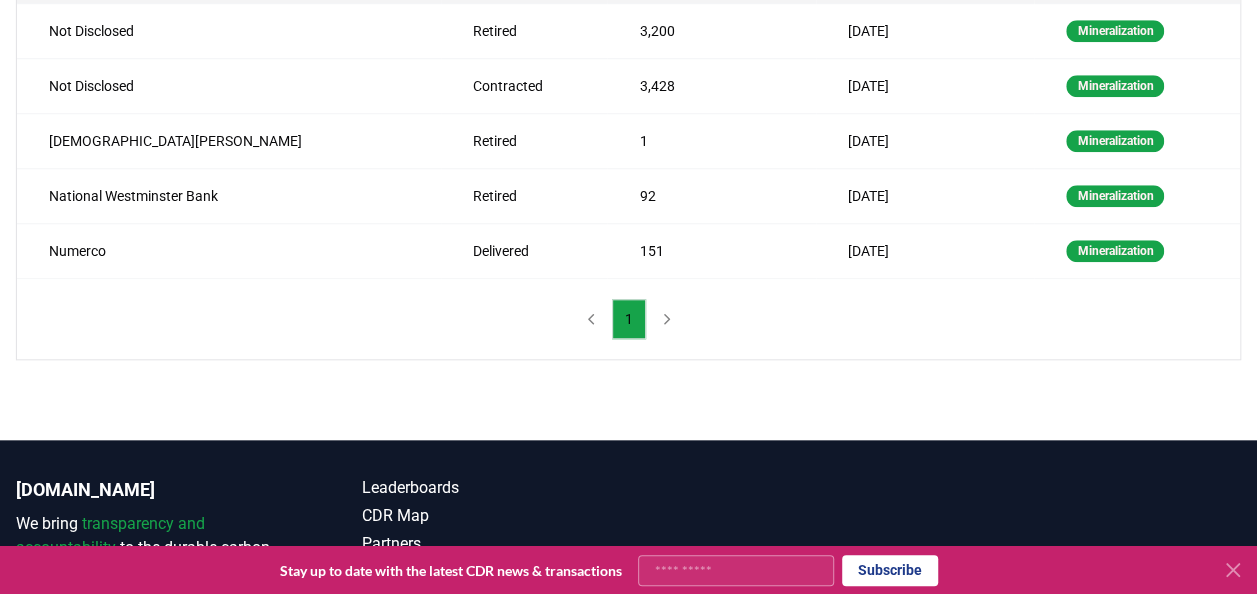 scroll, scrollTop: 900, scrollLeft: 0, axis: vertical 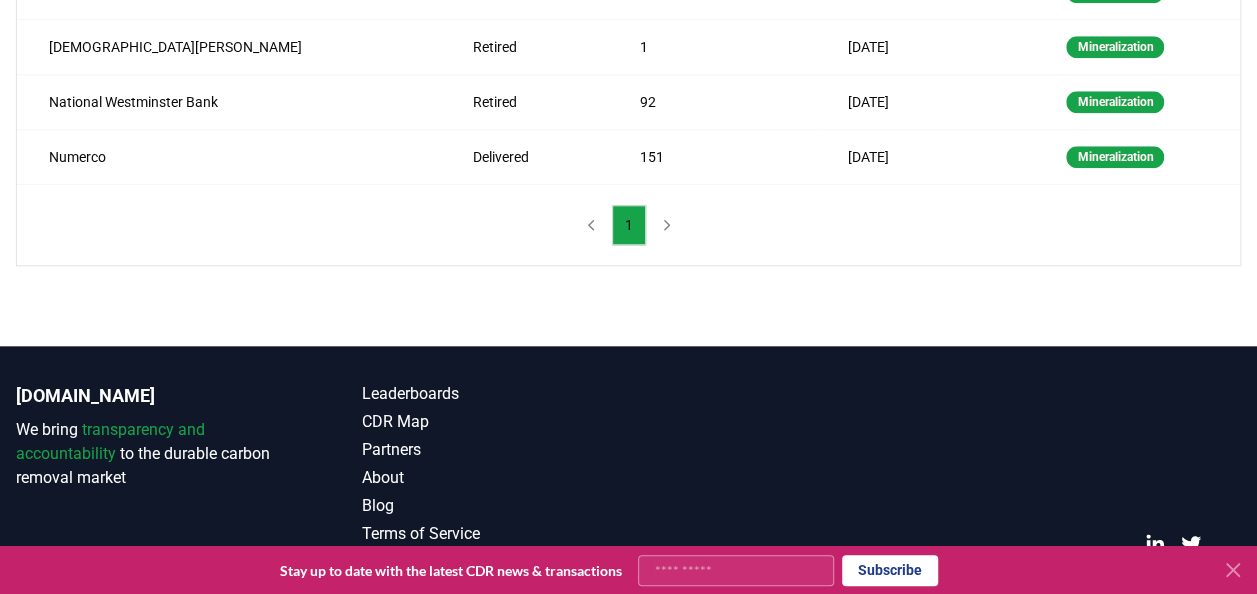 click on "1" at bounding box center [628, 225] 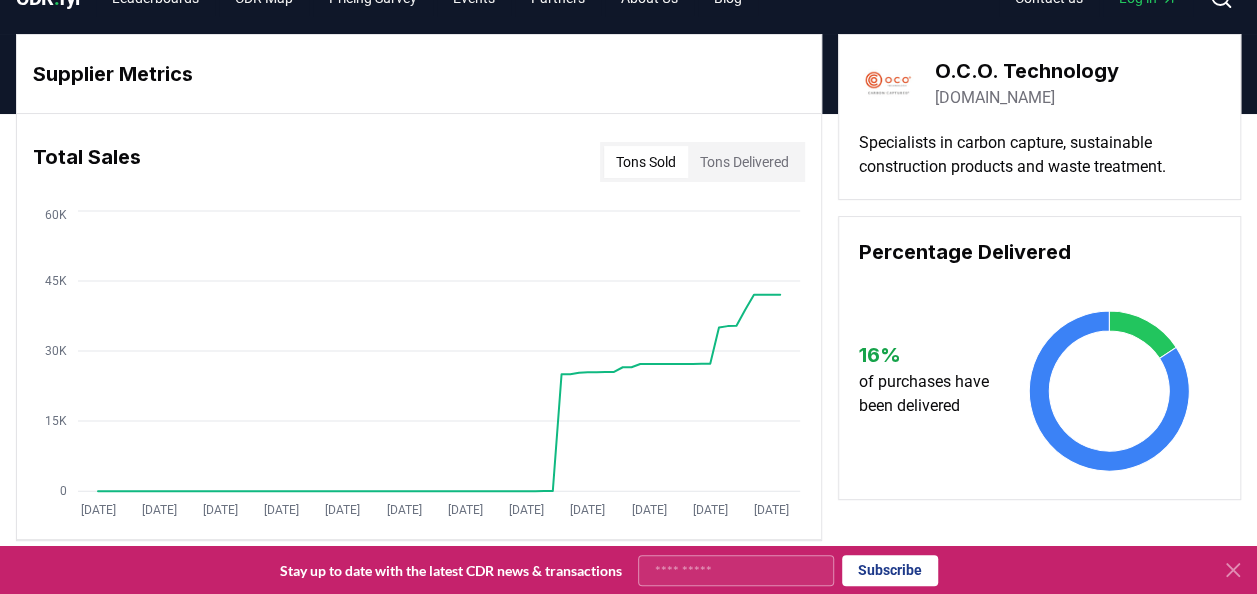 scroll, scrollTop: 0, scrollLeft: 0, axis: both 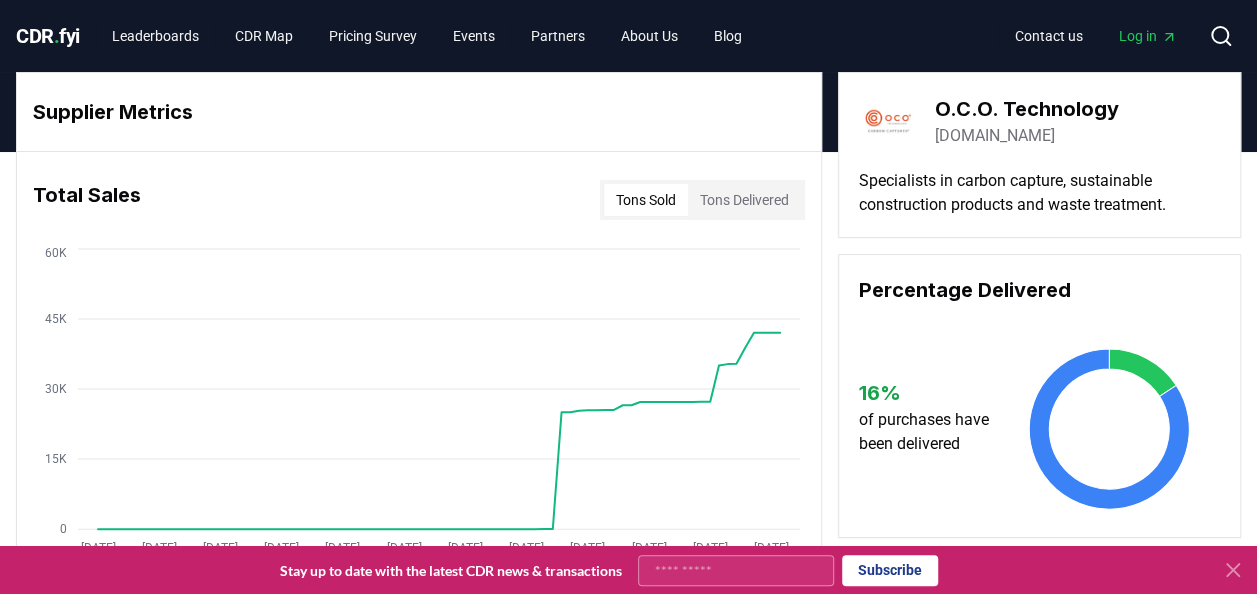 click on "Log in" at bounding box center [1148, 36] 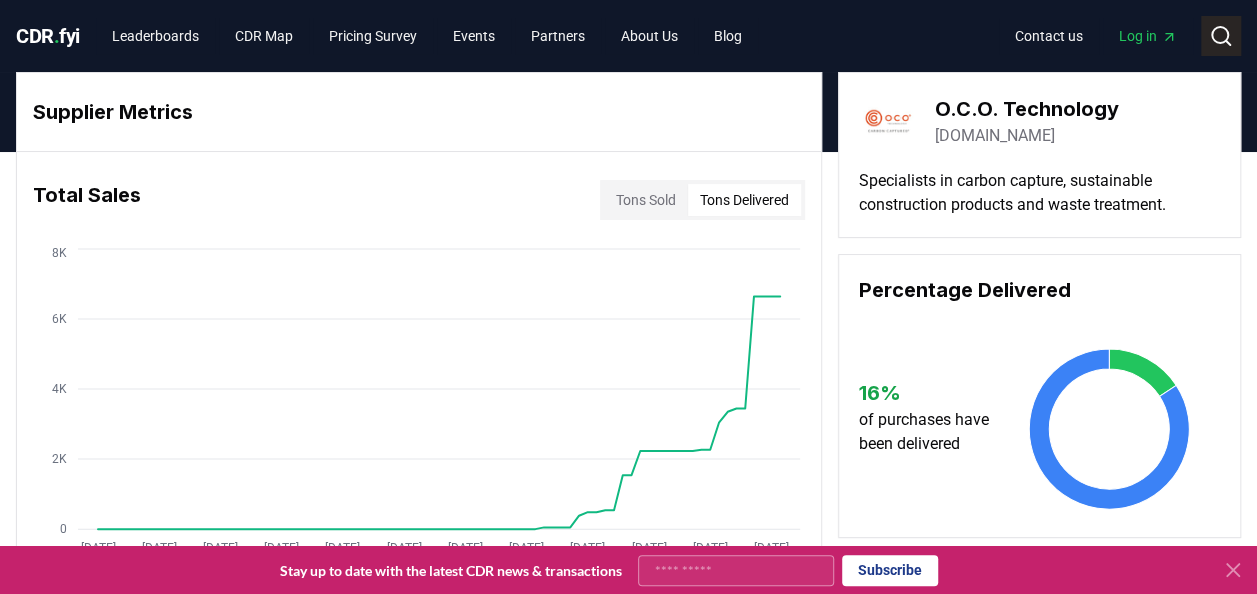 click 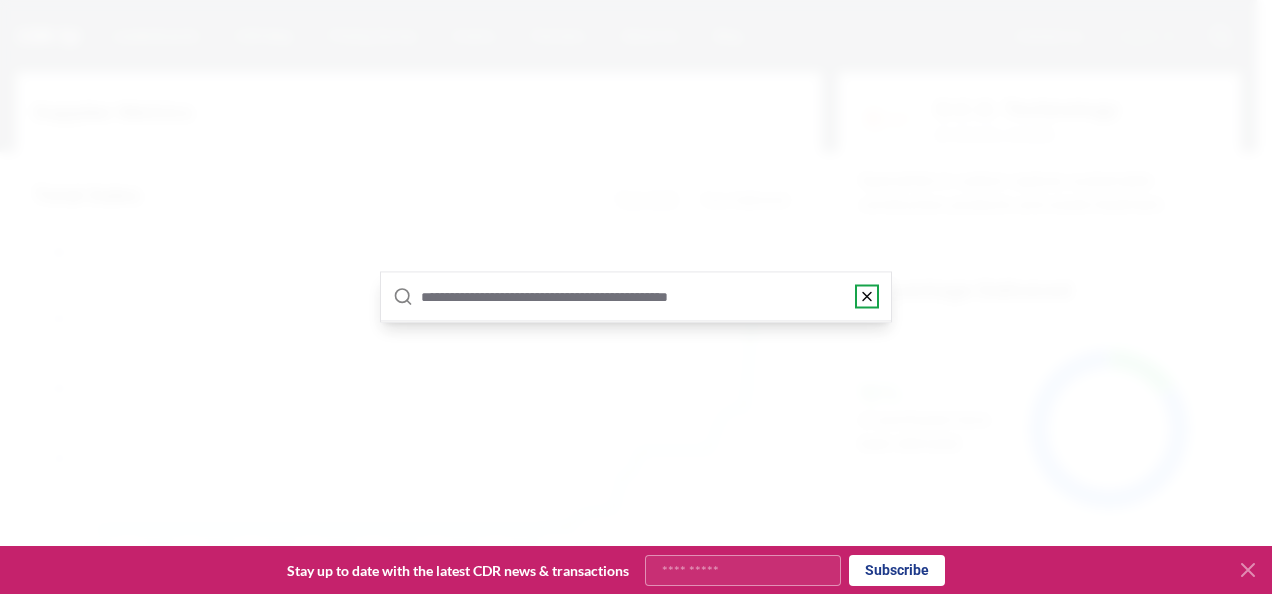 click 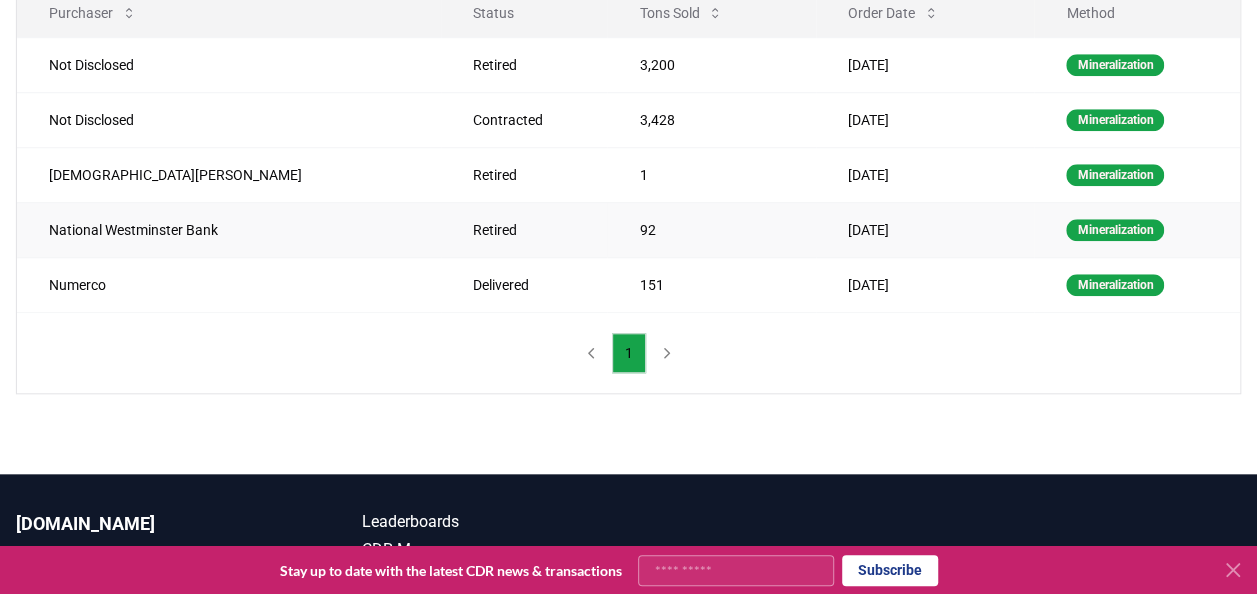 scroll, scrollTop: 800, scrollLeft: 0, axis: vertical 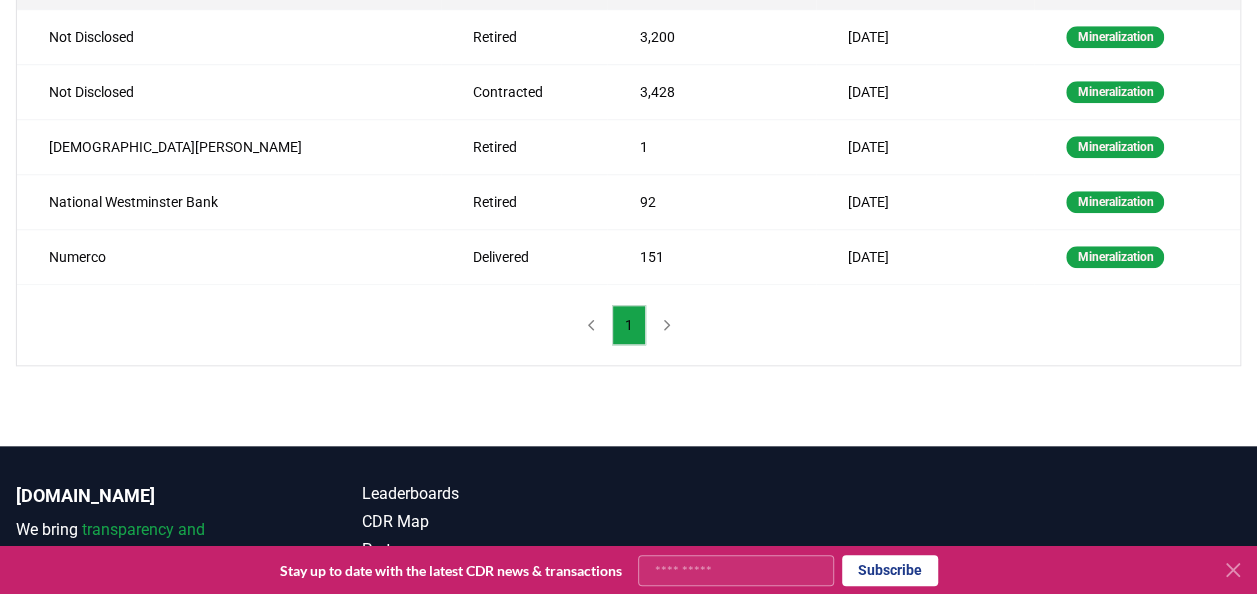 click on "1" at bounding box center (628, 325) 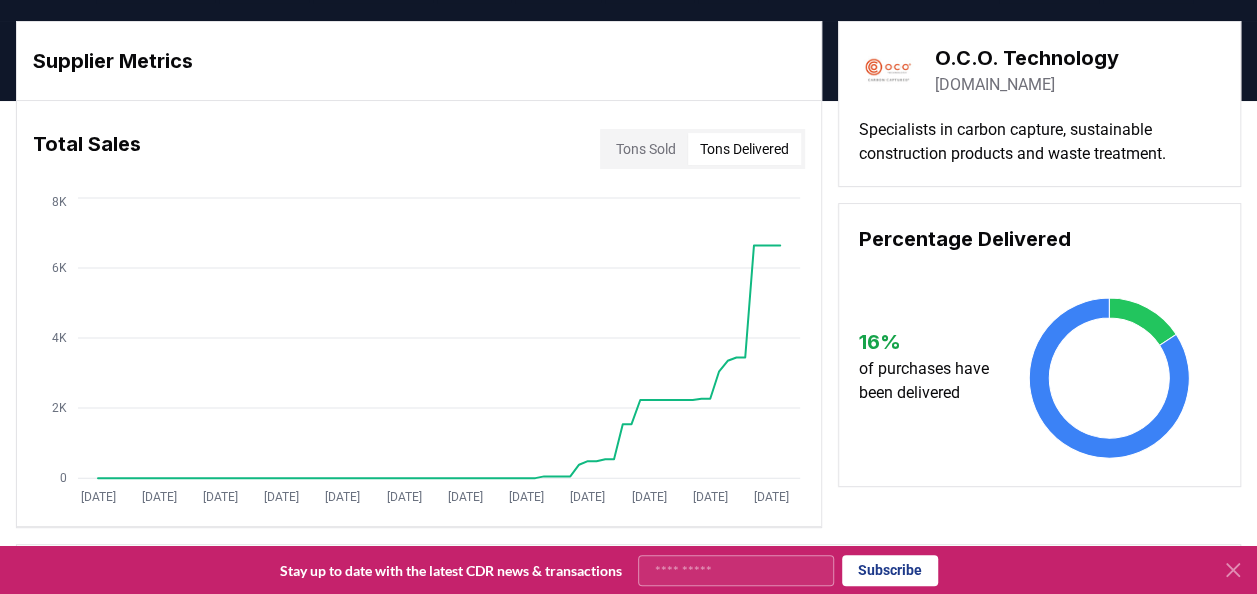 scroll, scrollTop: 0, scrollLeft: 0, axis: both 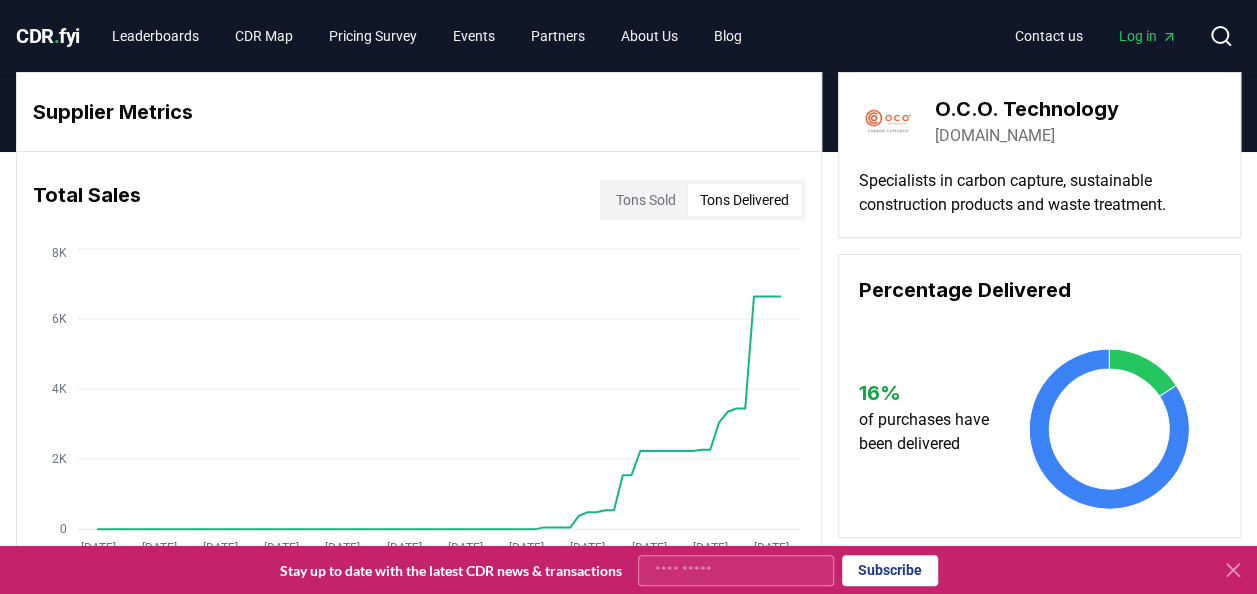 click on "Tons Sold Tons Delivered" at bounding box center (702, 200) 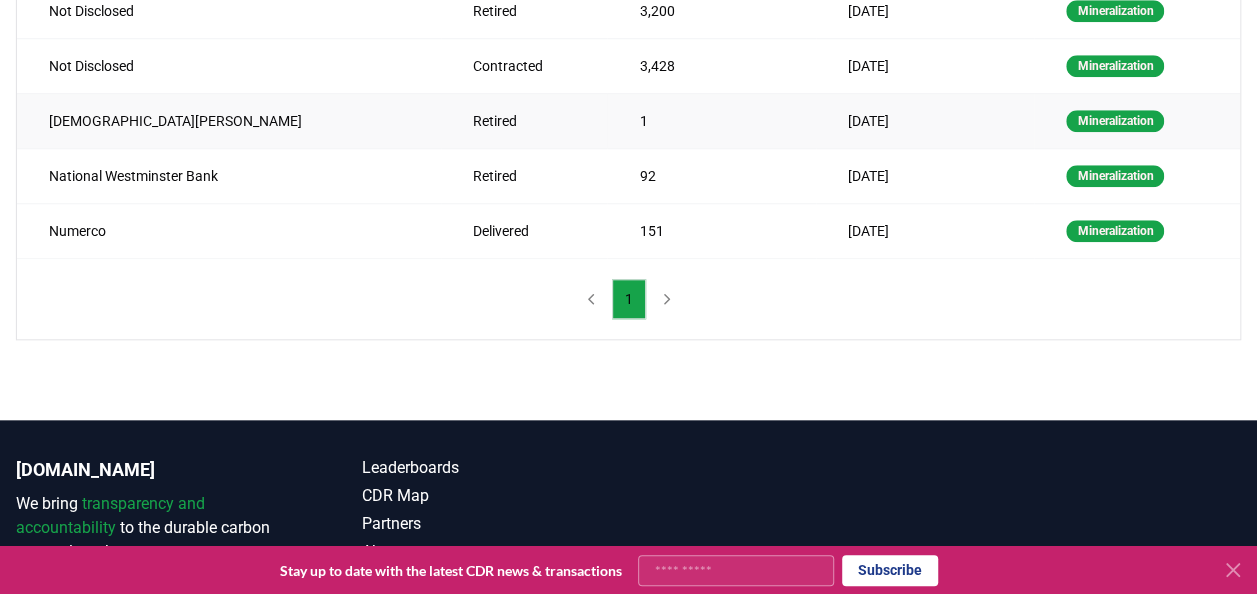 scroll, scrollTop: 936, scrollLeft: 0, axis: vertical 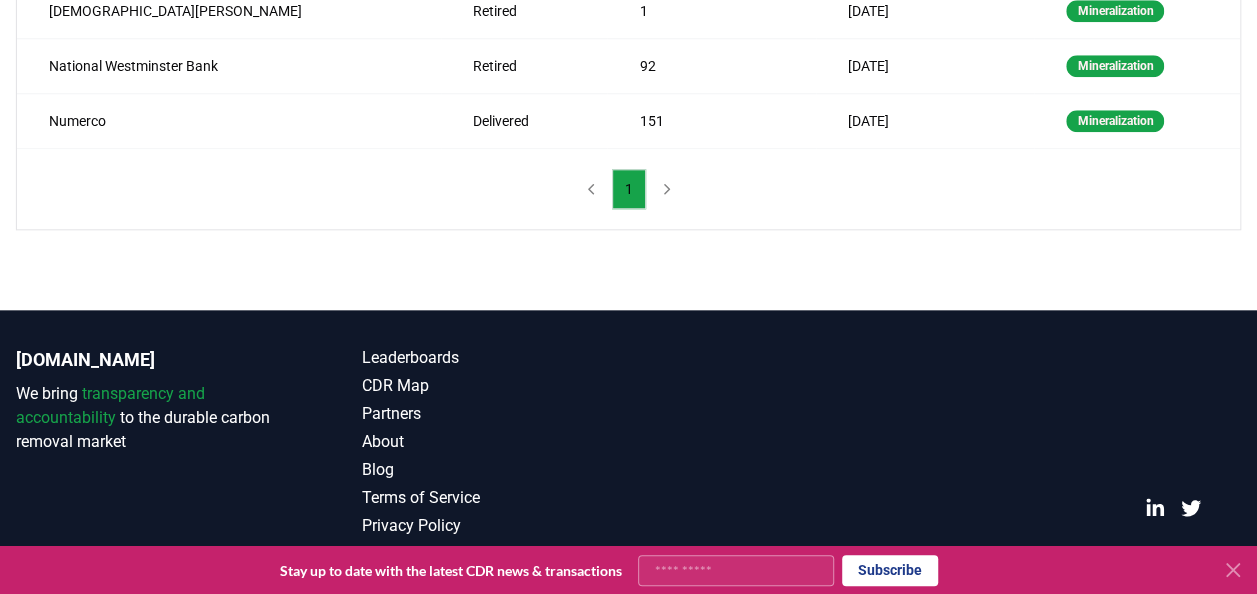 click on "1" at bounding box center (628, 189) 